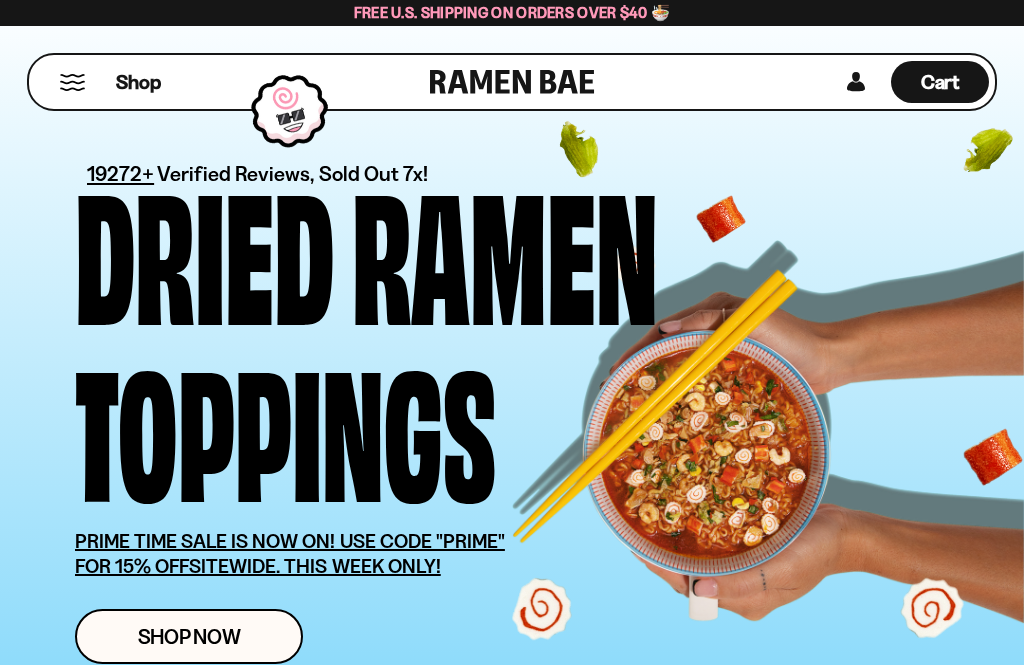 scroll, scrollTop: 0, scrollLeft: 0, axis: both 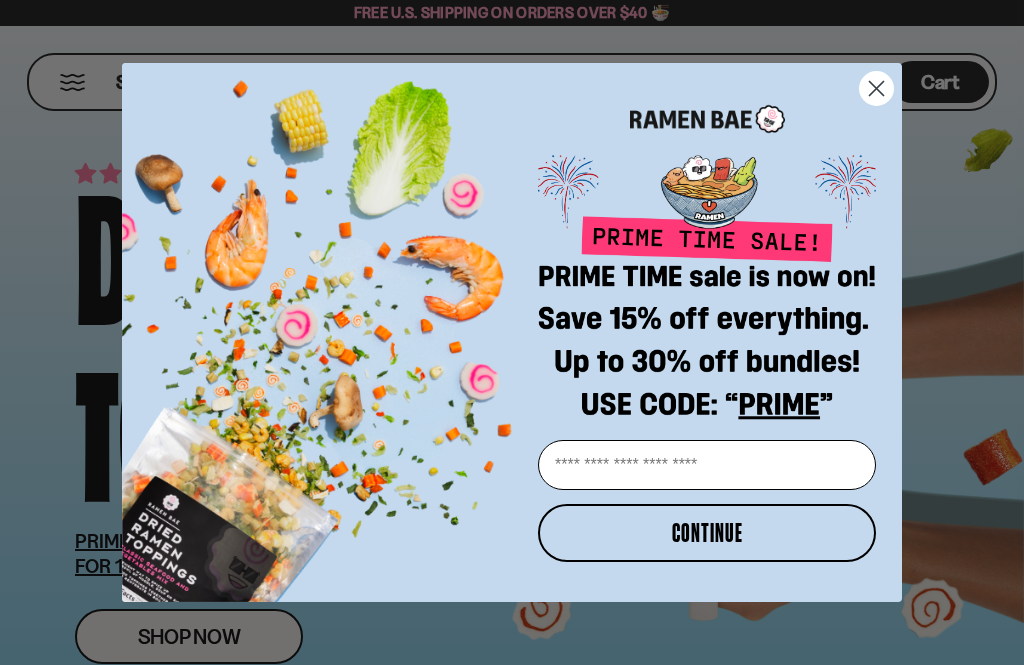 click 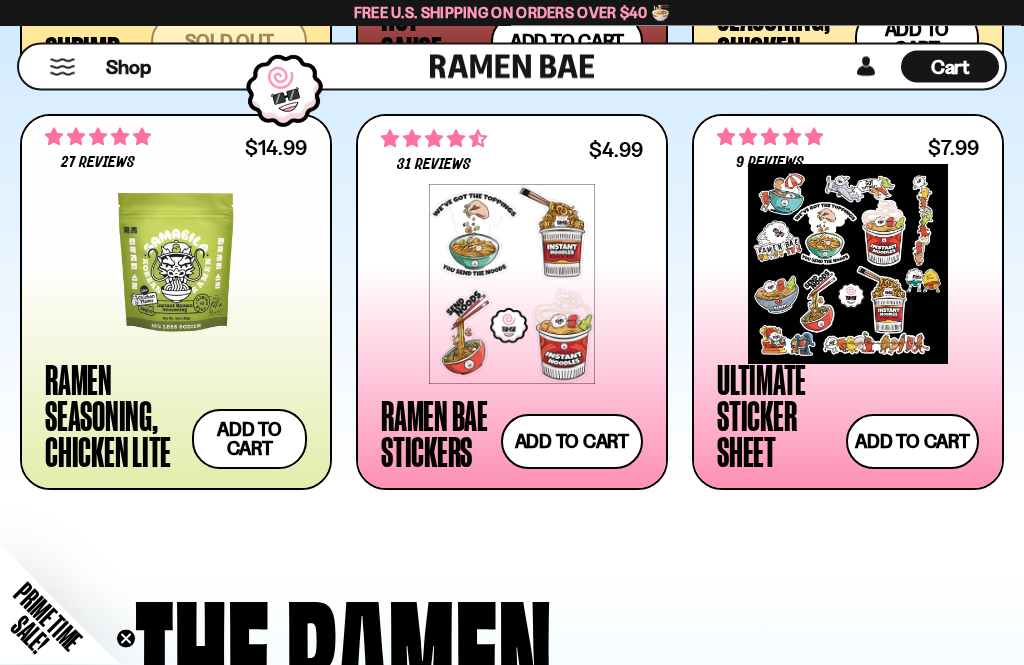 scroll, scrollTop: 3366, scrollLeft: 0, axis: vertical 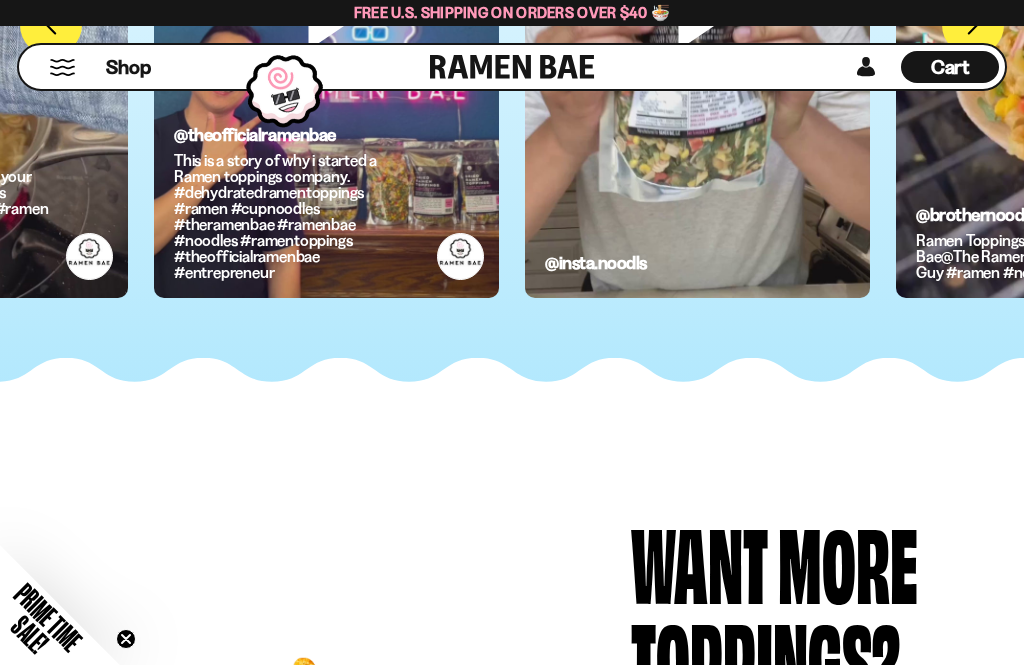 click at bounding box center [62, 67] 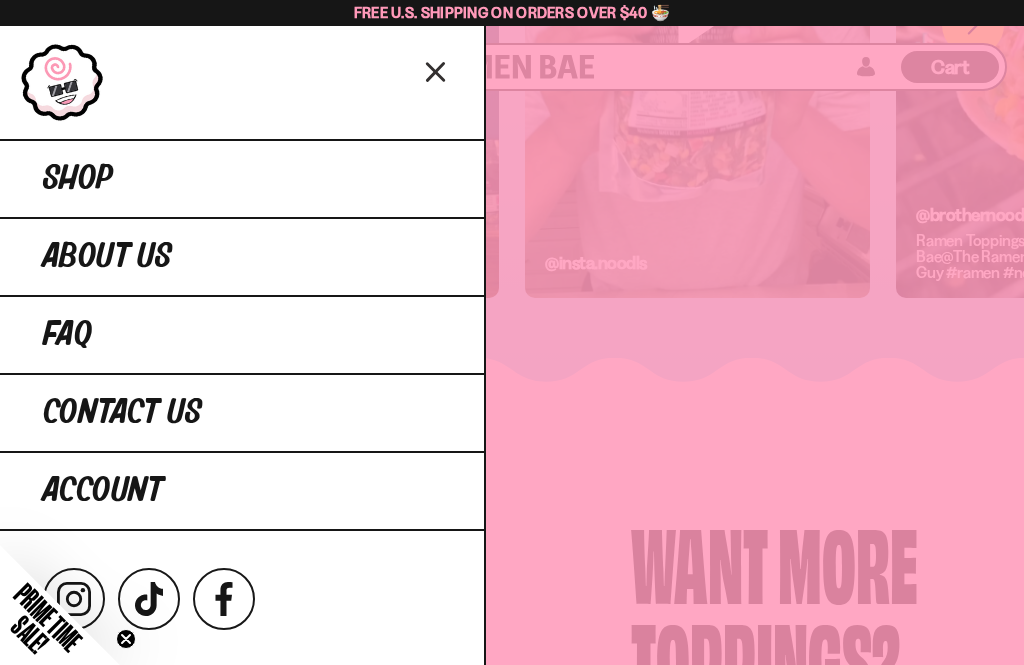 click on "Shop" at bounding box center (242, 178) 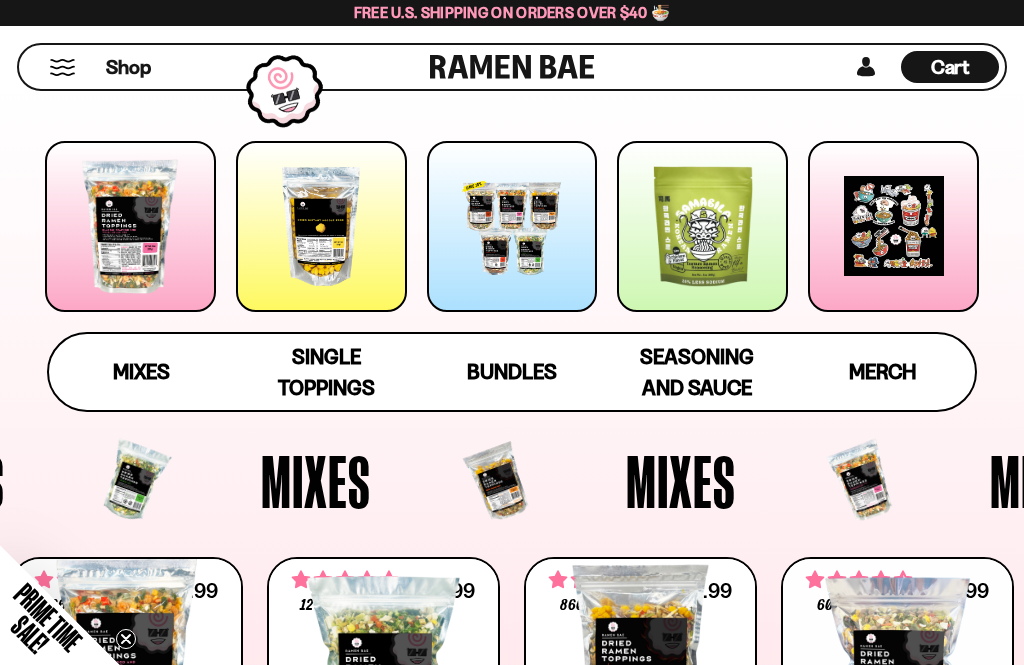 scroll, scrollTop: 233, scrollLeft: 0, axis: vertical 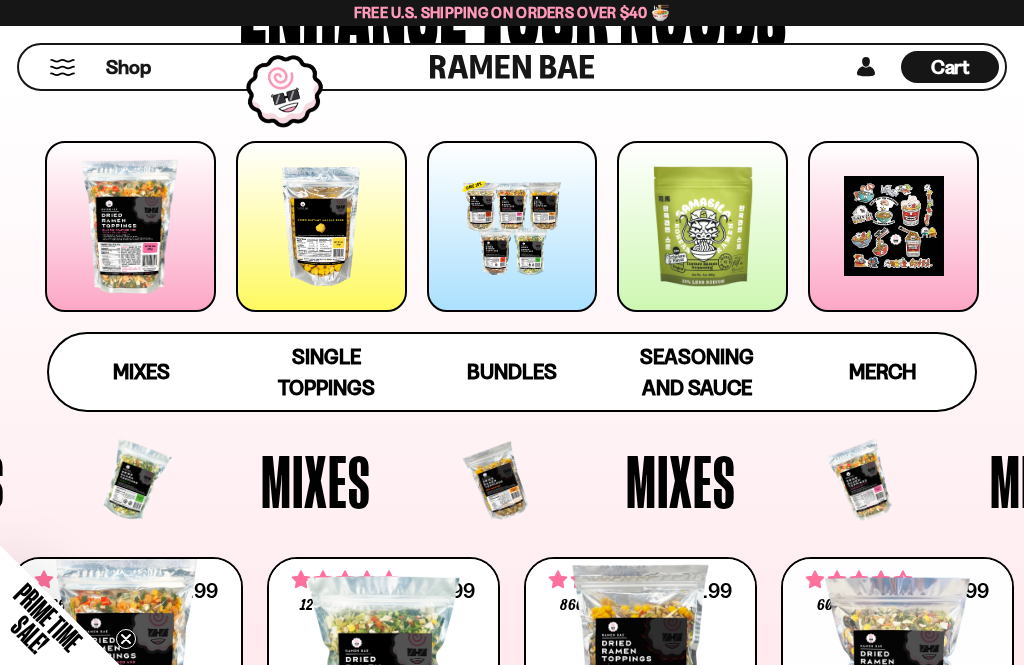 click on "Bundles" at bounding box center (512, 371) 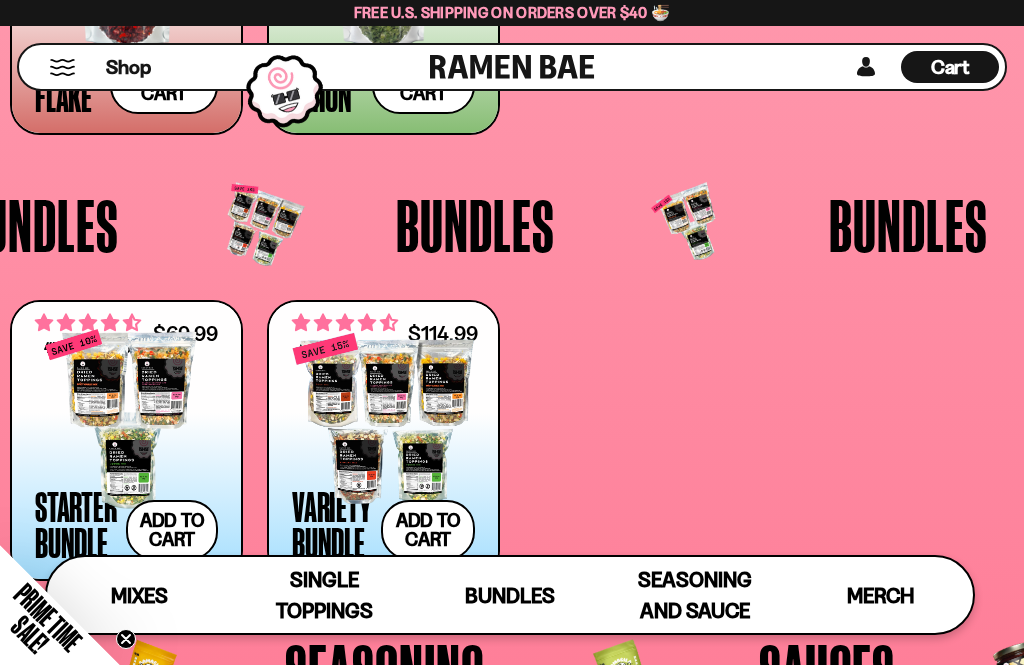 scroll, scrollTop: 3181, scrollLeft: 0, axis: vertical 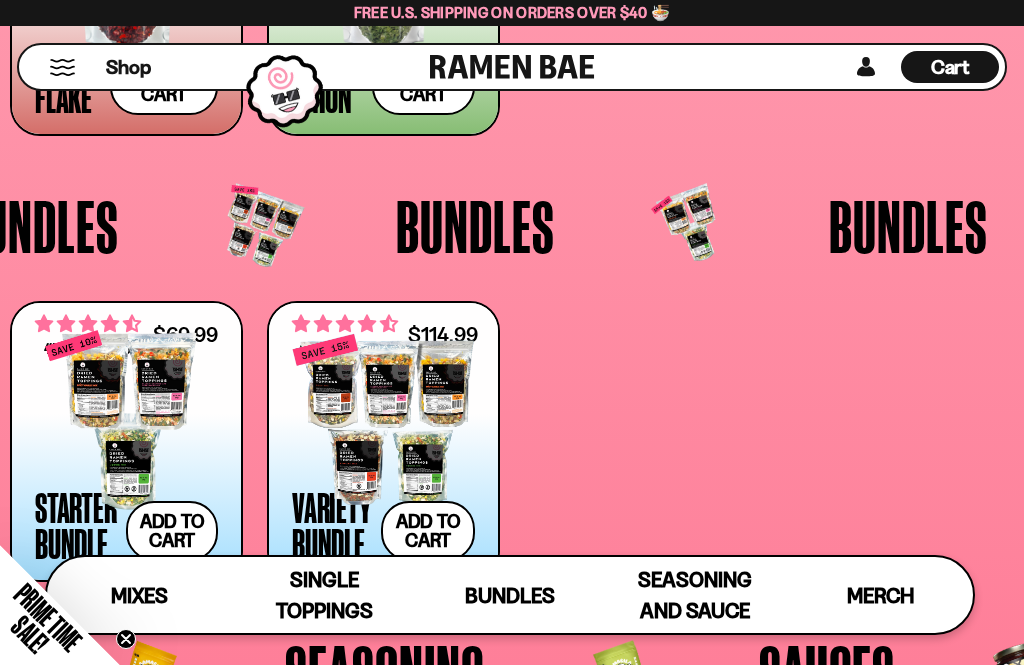 click on "SALE!" at bounding box center [30, 635] 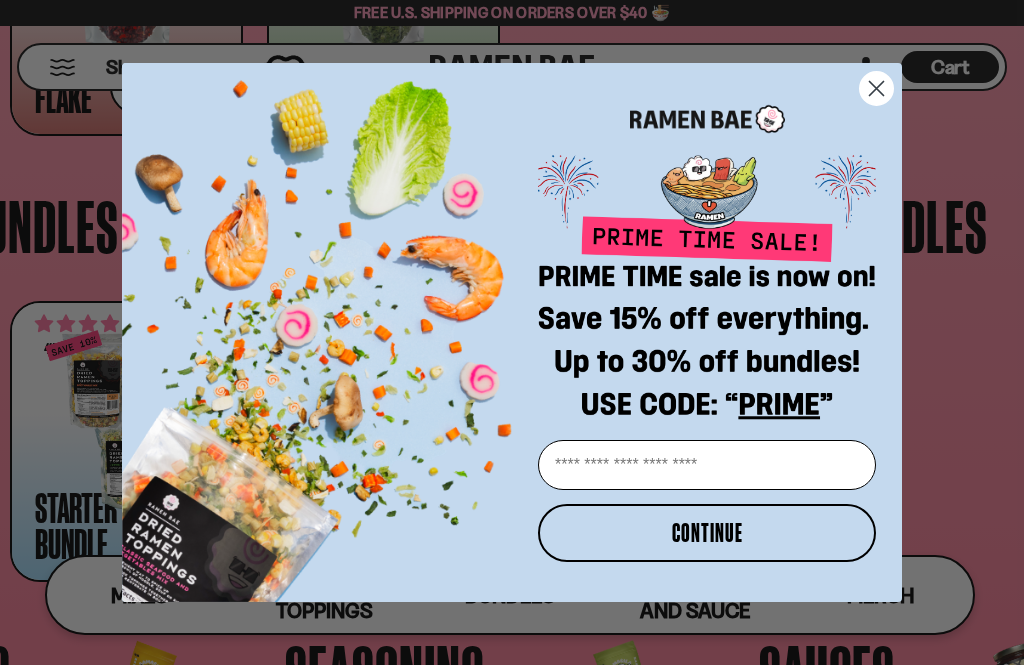 click 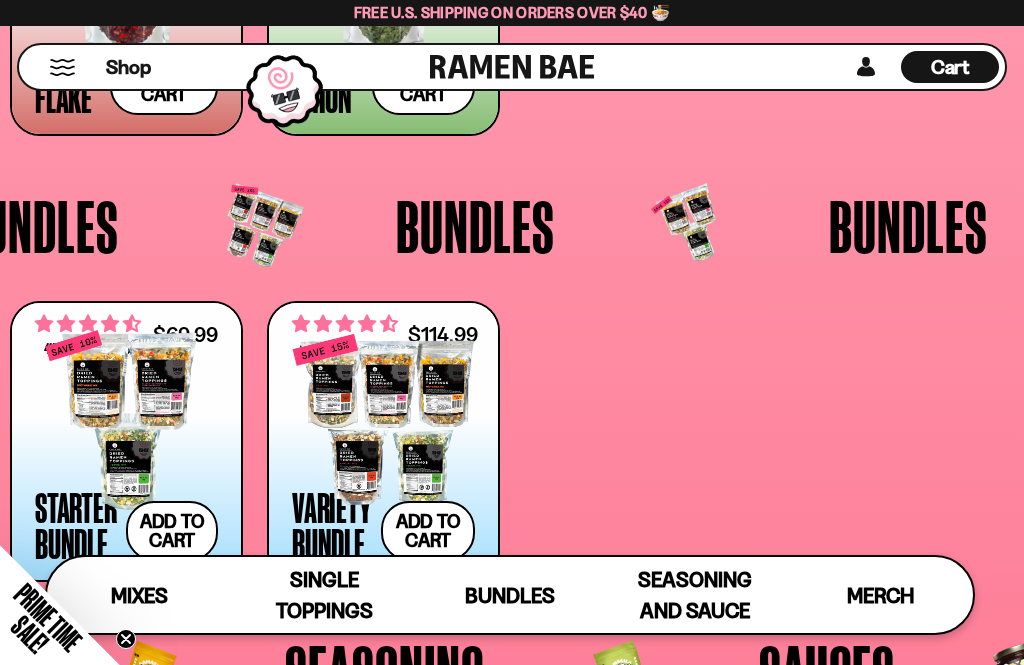click at bounding box center (126, 420) 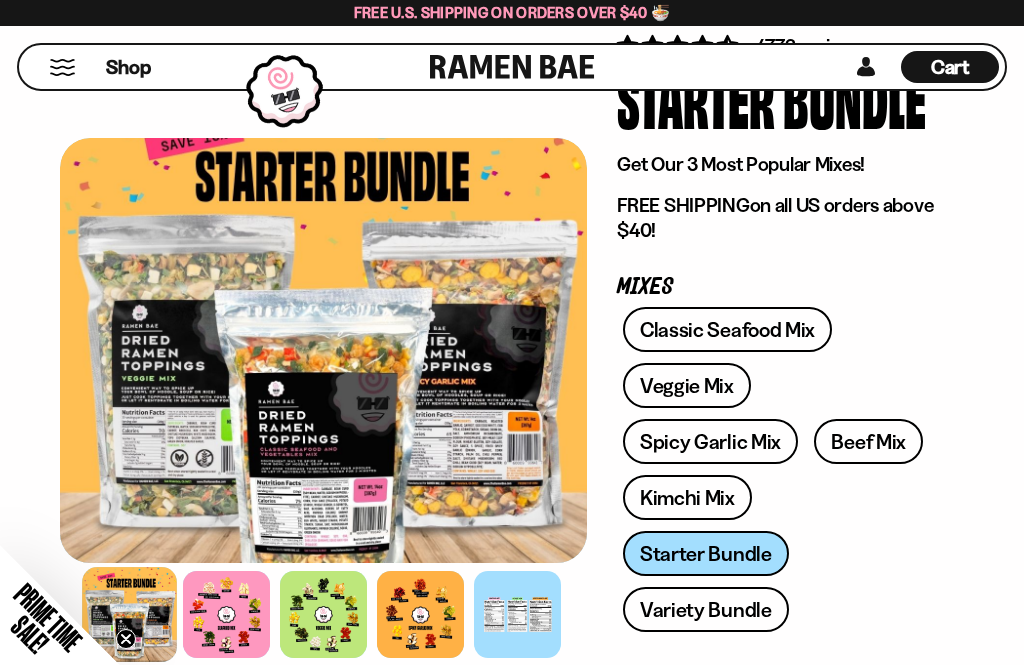 scroll, scrollTop: 144, scrollLeft: 0, axis: vertical 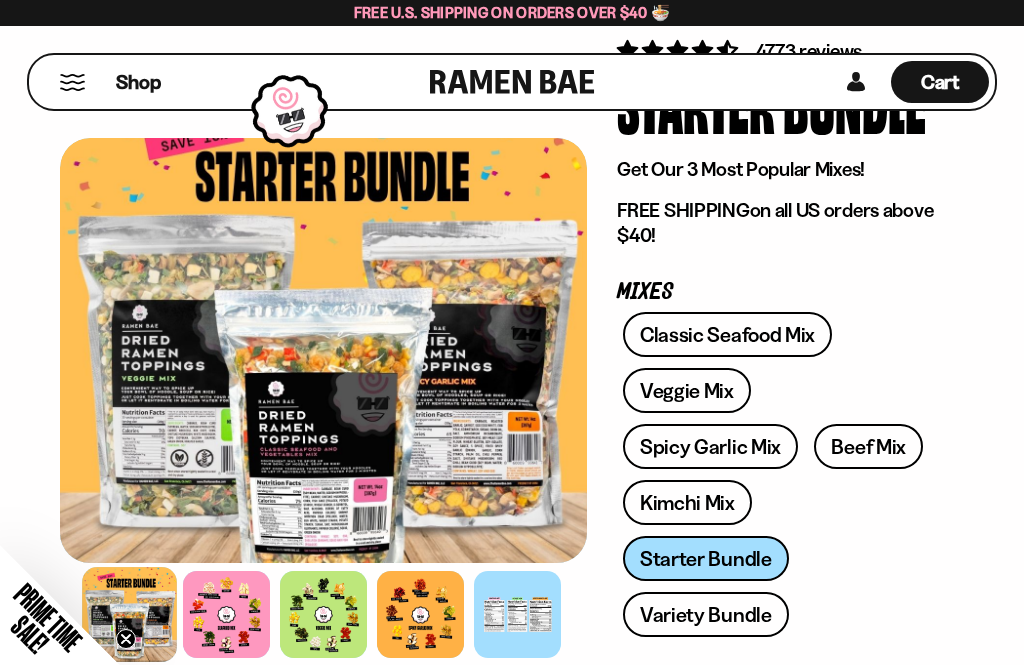 click on "Spicy Garlic Mix" at bounding box center [710, 446] 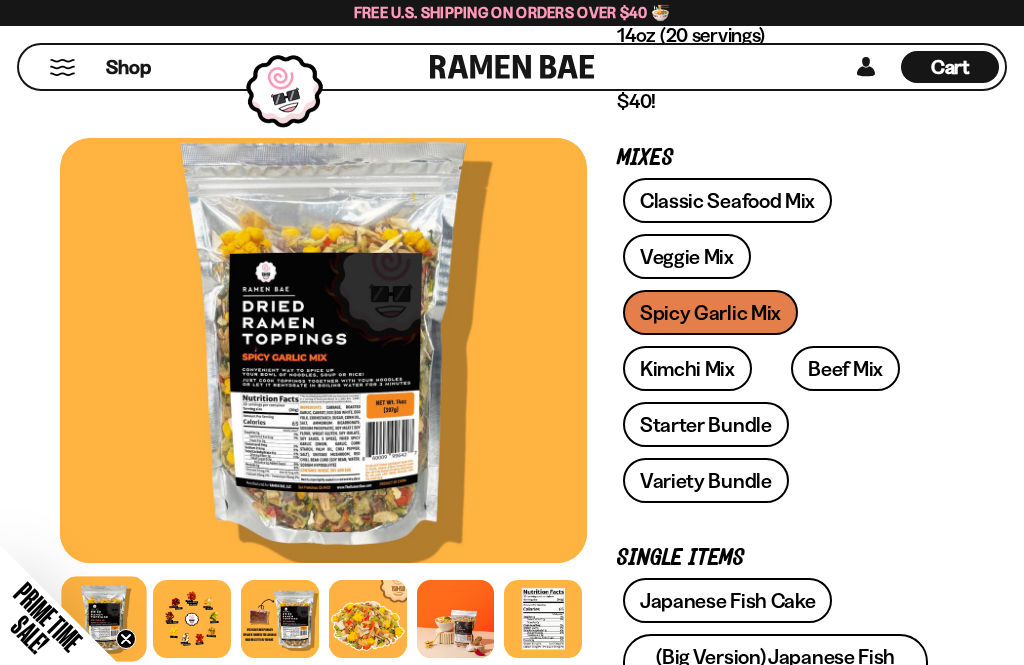 scroll, scrollTop: 354, scrollLeft: 0, axis: vertical 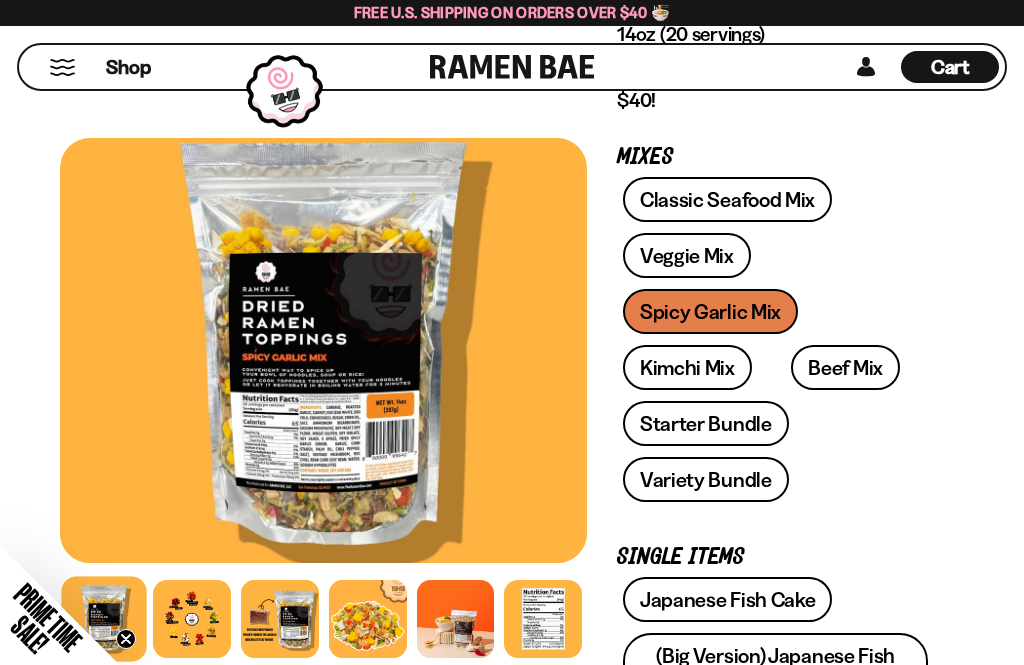 click on "Kimchi Mix" at bounding box center (687, 367) 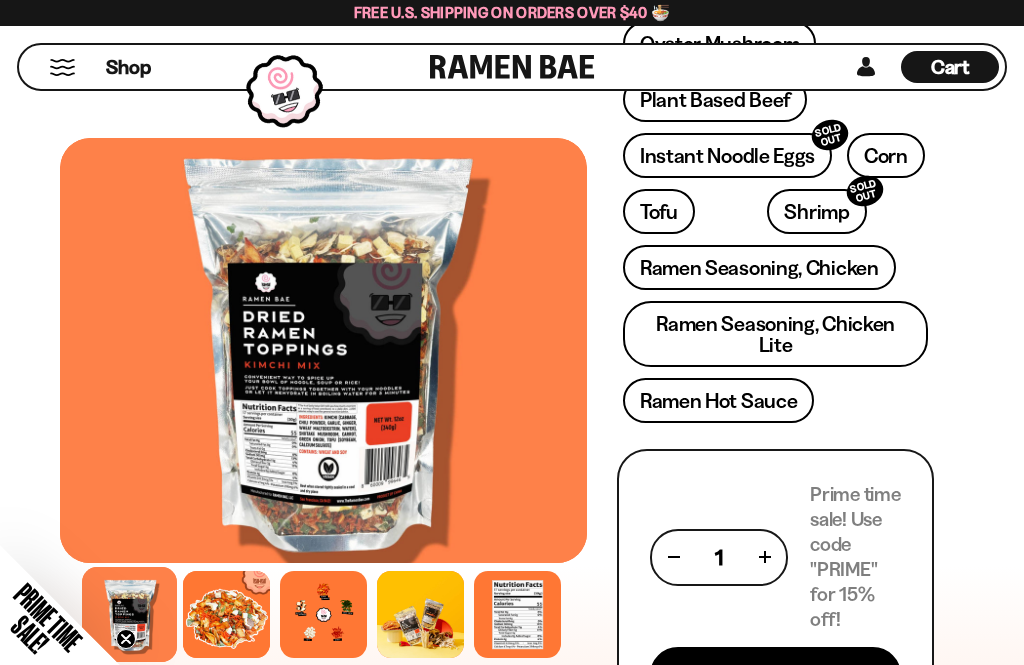 scroll, scrollTop: 1051, scrollLeft: 0, axis: vertical 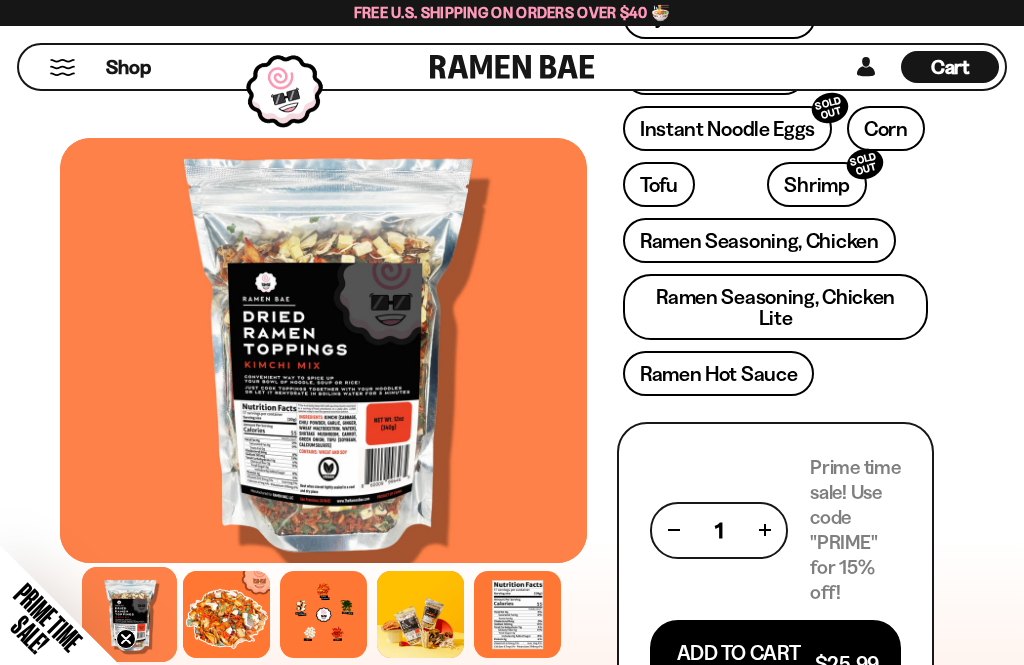 click on "Ramen Seasoning, Chicken" at bounding box center (759, 240) 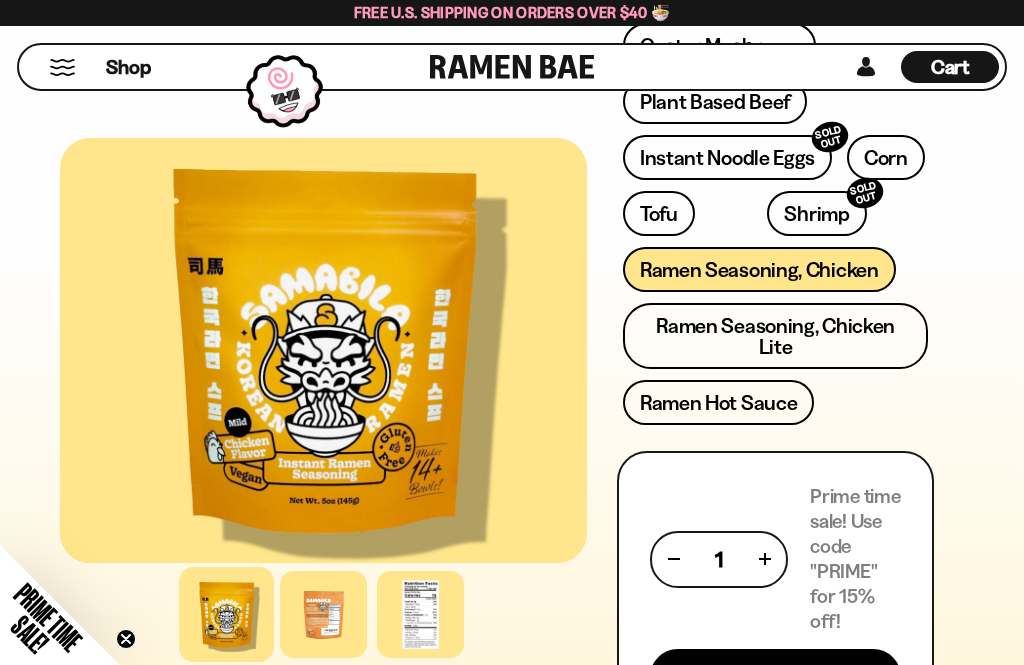 scroll, scrollTop: 1175, scrollLeft: 0, axis: vertical 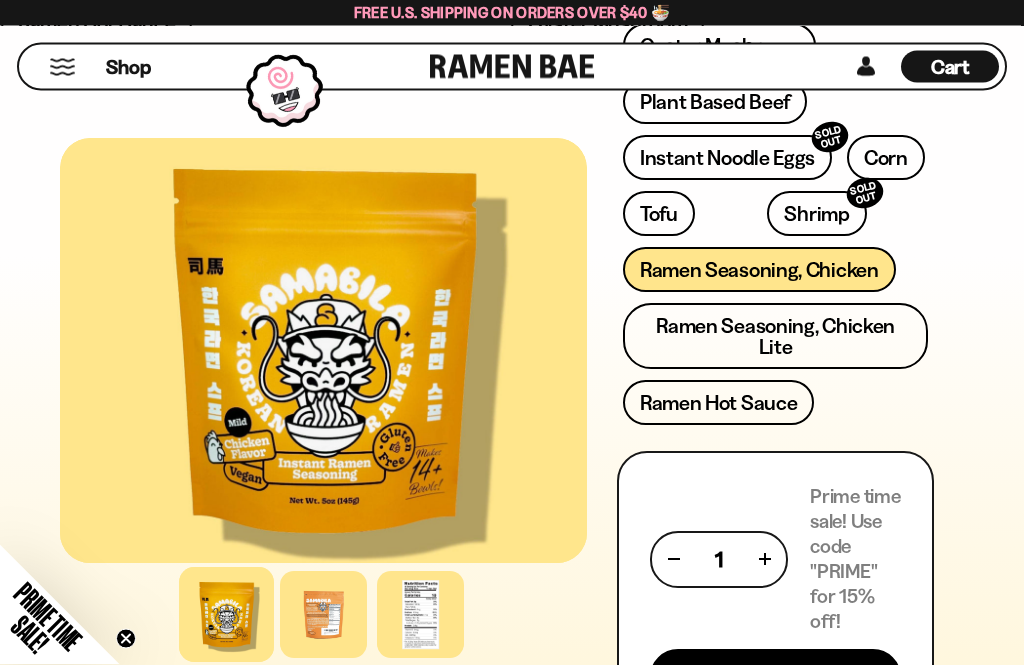 click on "Ramen Hot Sauce" at bounding box center [719, 403] 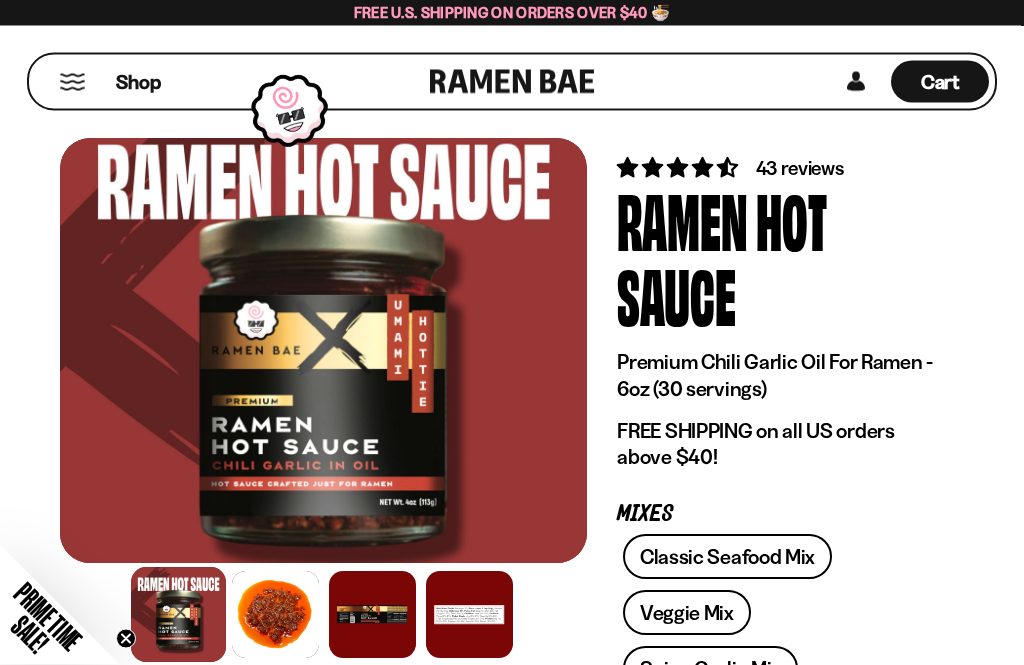 scroll, scrollTop: 0, scrollLeft: 0, axis: both 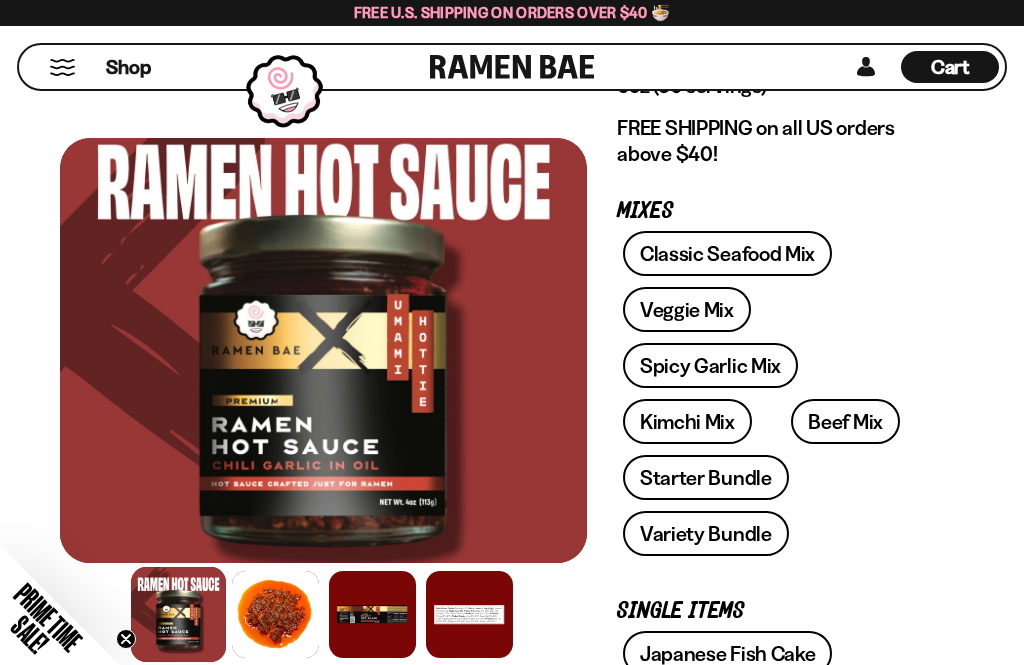 click on "Variety Bundle" at bounding box center [706, 533] 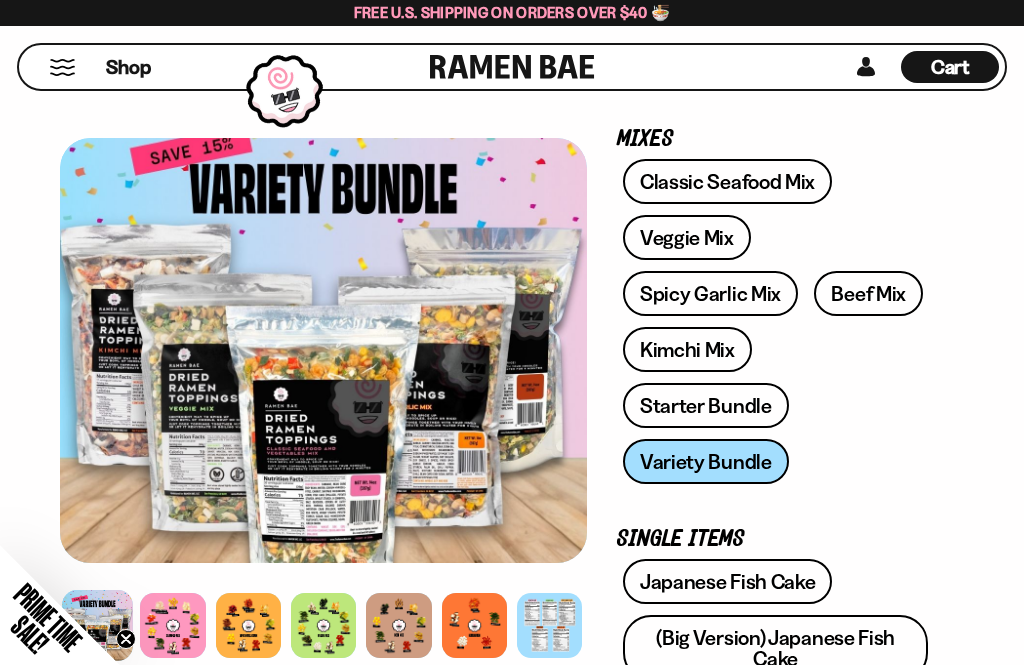 scroll, scrollTop: 296, scrollLeft: 0, axis: vertical 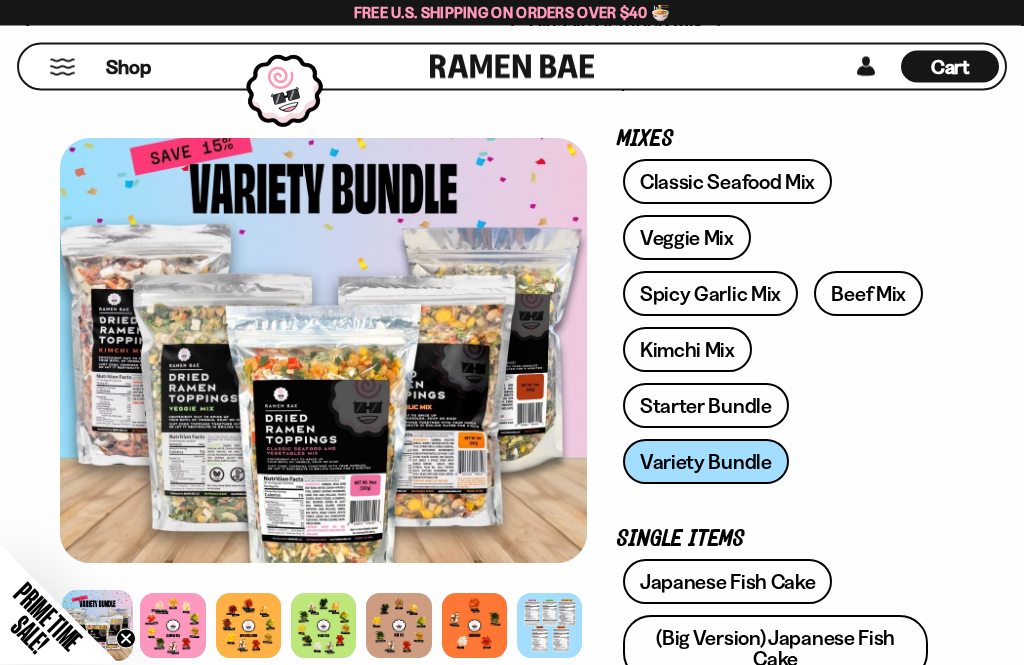 click on "Spicy Garlic Mix" at bounding box center [710, 294] 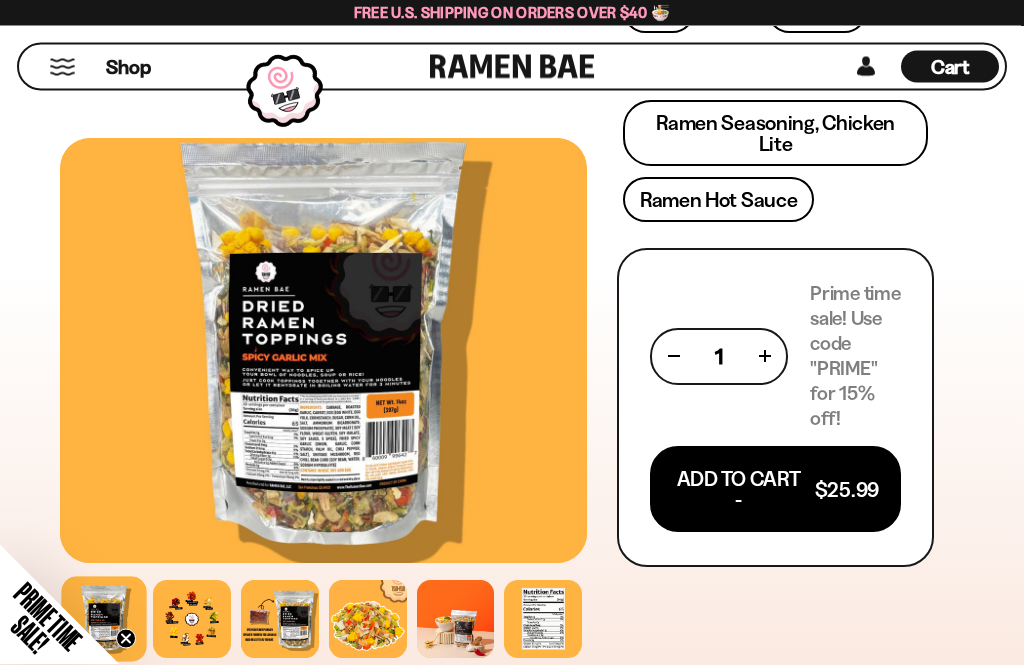 scroll, scrollTop: 1300, scrollLeft: 0, axis: vertical 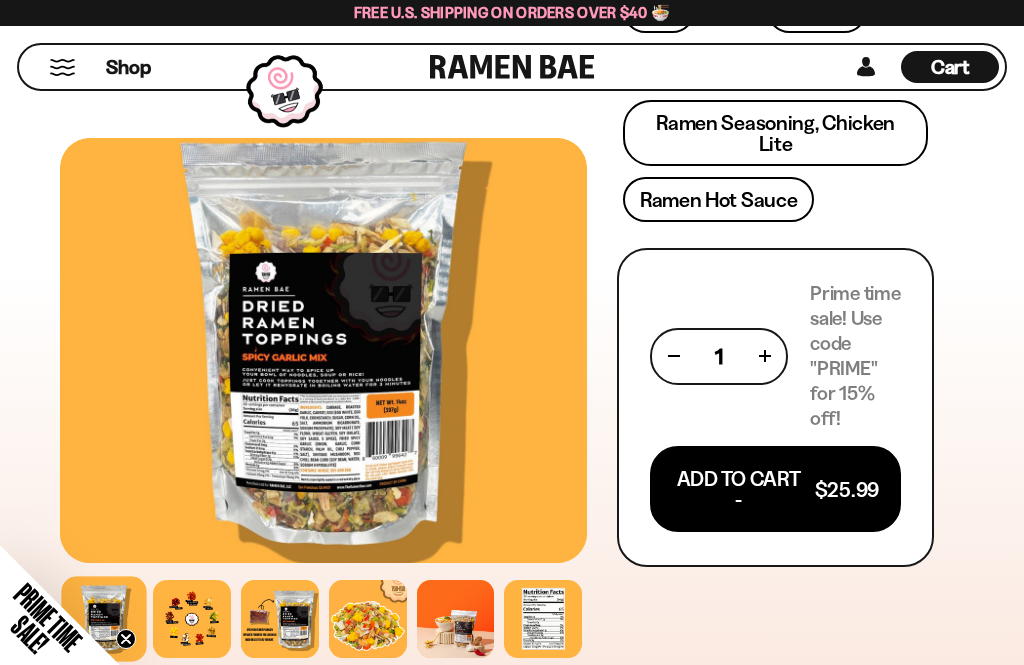 click on "Add To Cart -
$25.99" at bounding box center (775, 489) 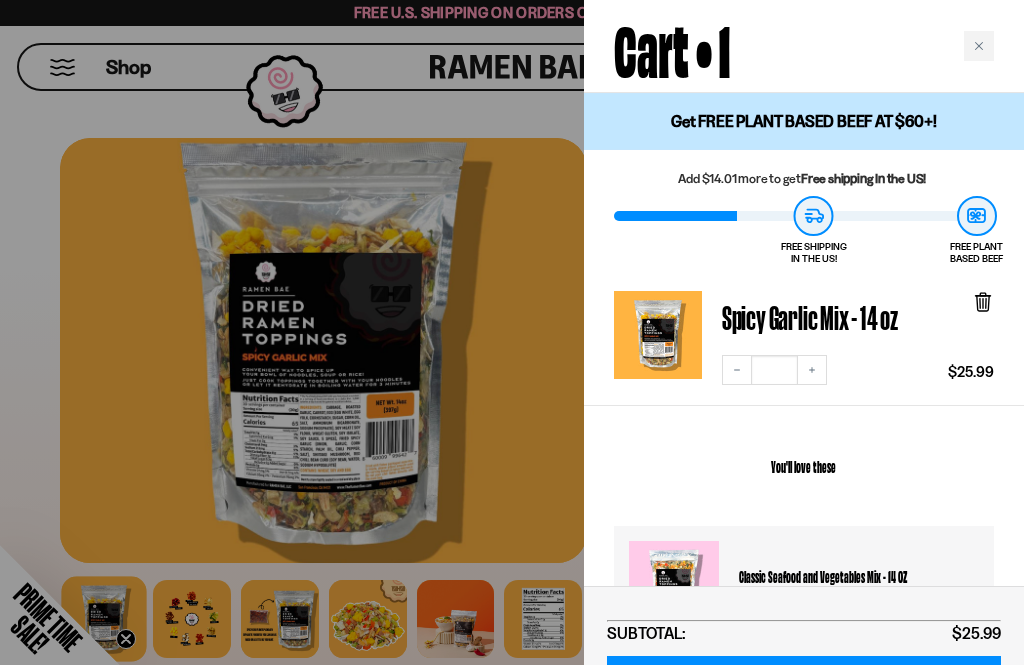 click at bounding box center (979, 46) 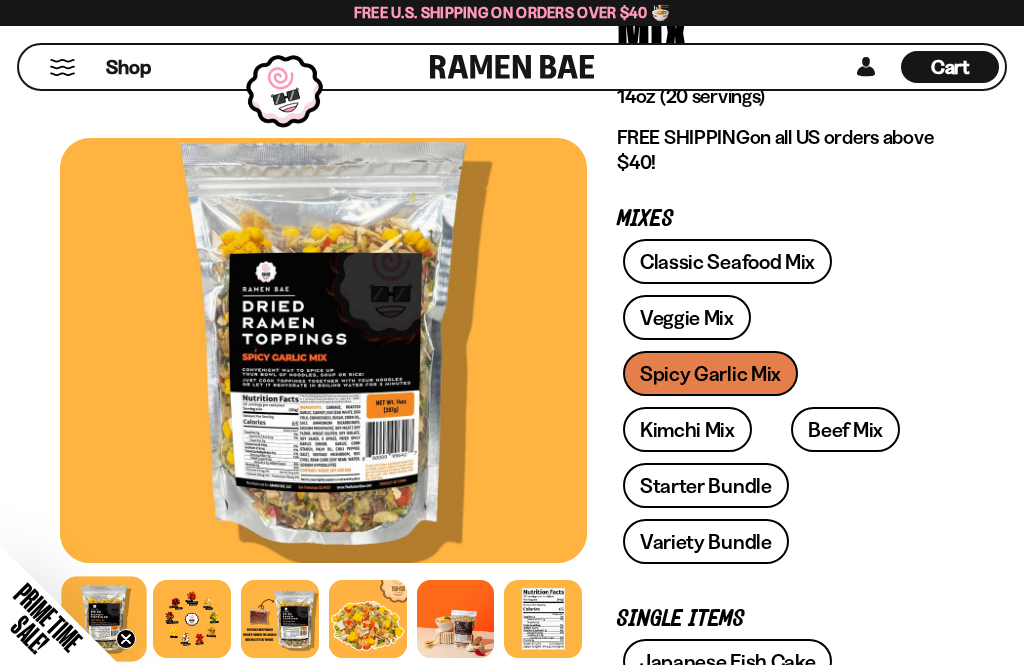 scroll, scrollTop: 293, scrollLeft: 0, axis: vertical 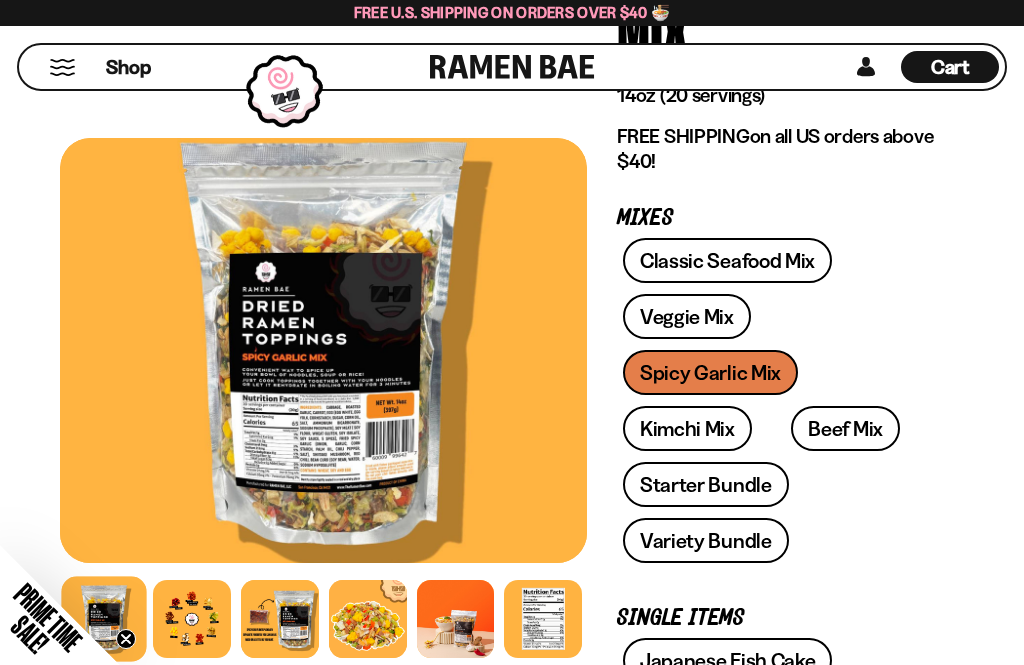 click on "Kimchi Mix" at bounding box center [687, 428] 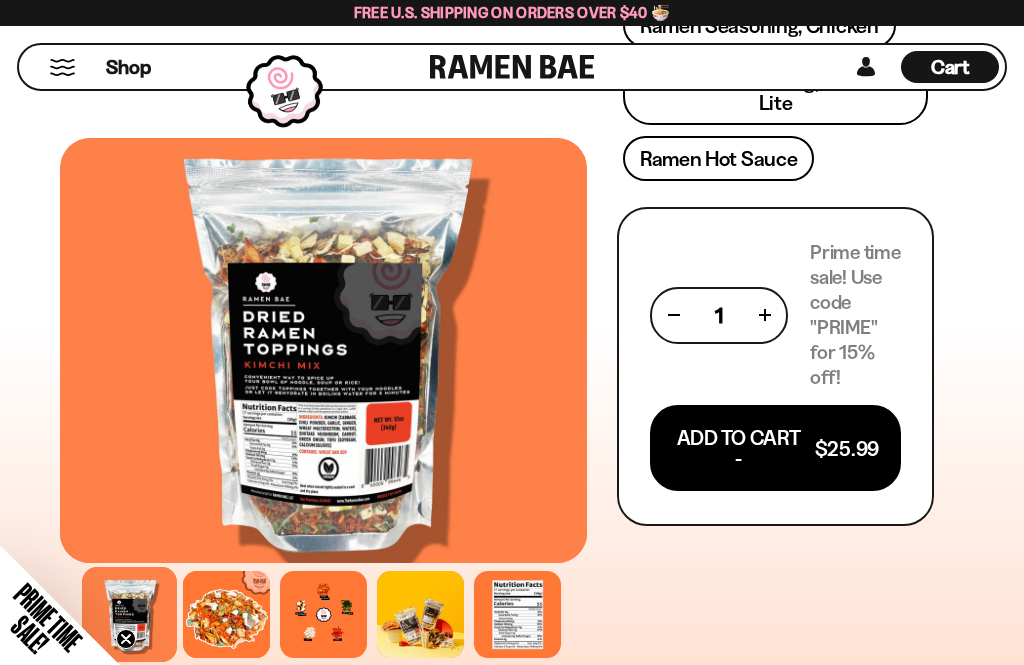 scroll, scrollTop: 1262, scrollLeft: 0, axis: vertical 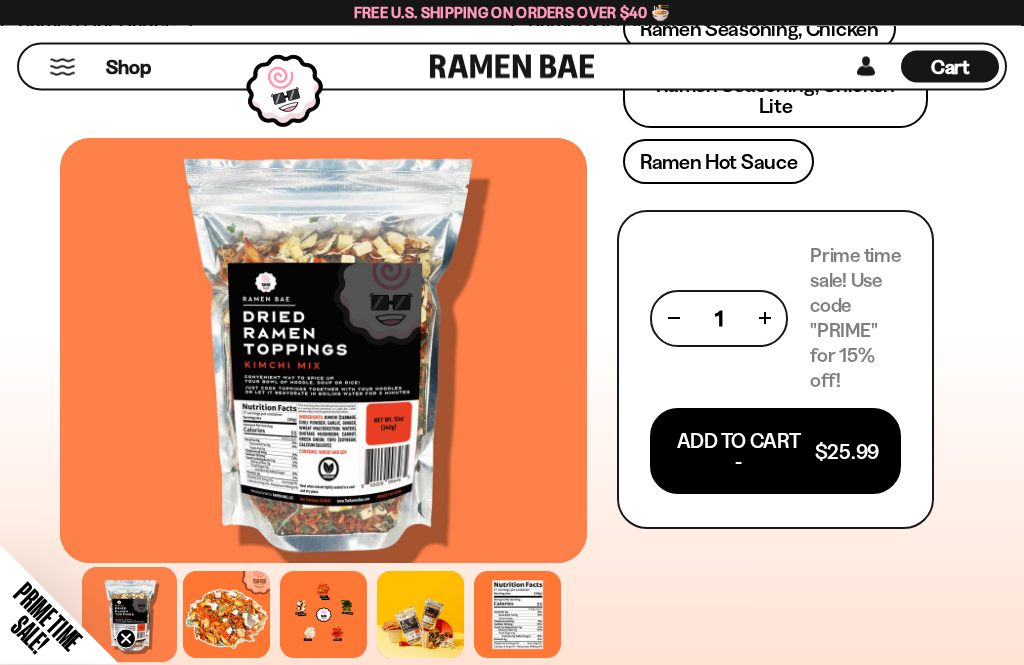click on "Add To Cart -
$25.99" at bounding box center (775, 452) 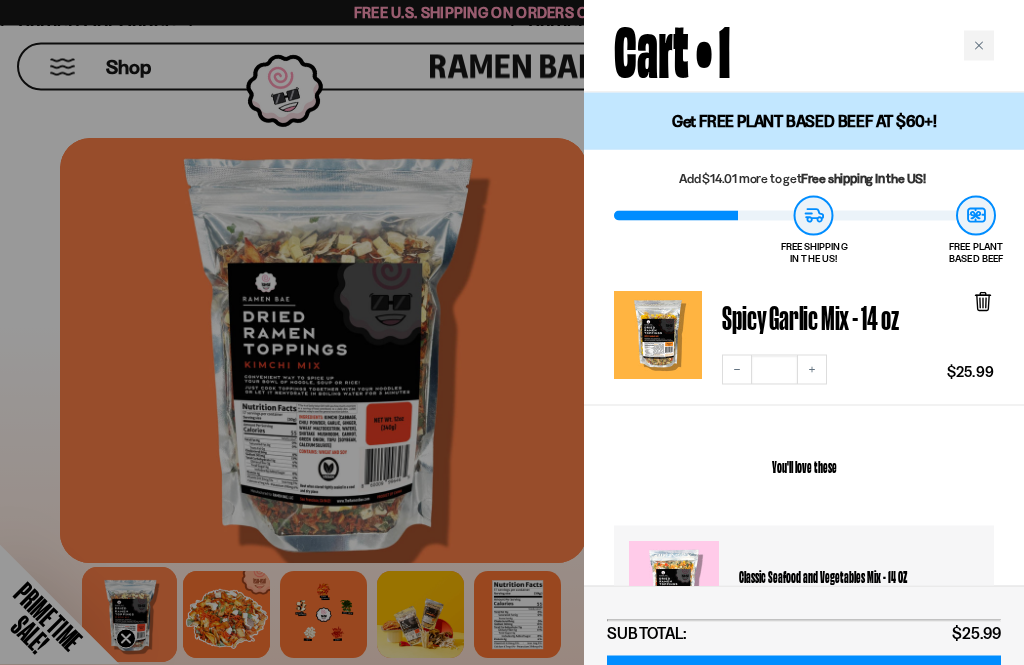 scroll, scrollTop: 1263, scrollLeft: 0, axis: vertical 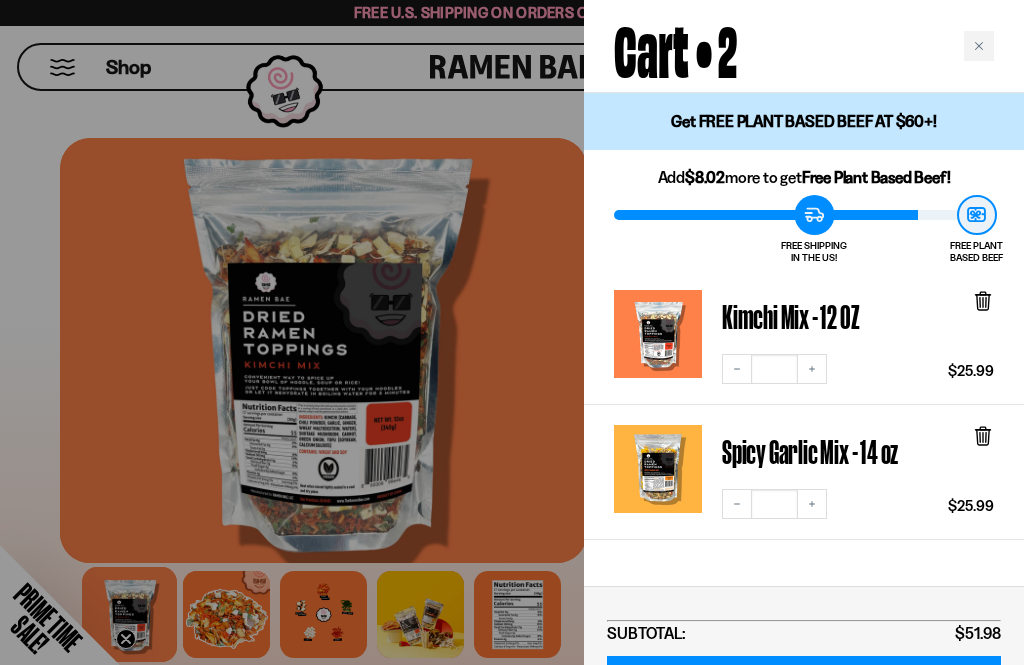 click 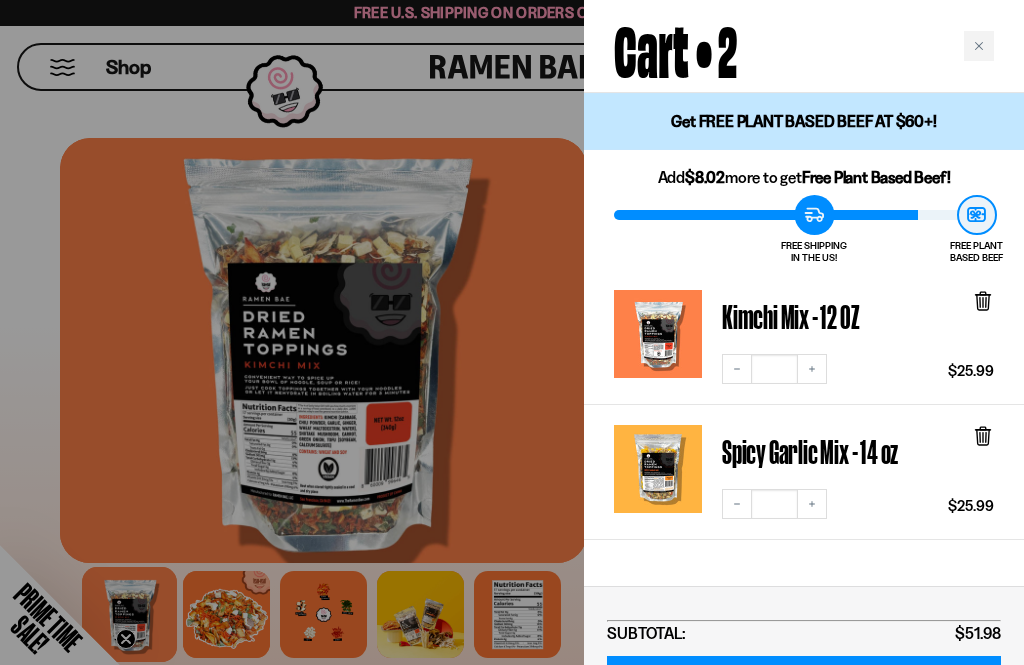 scroll, scrollTop: 0, scrollLeft: 0, axis: both 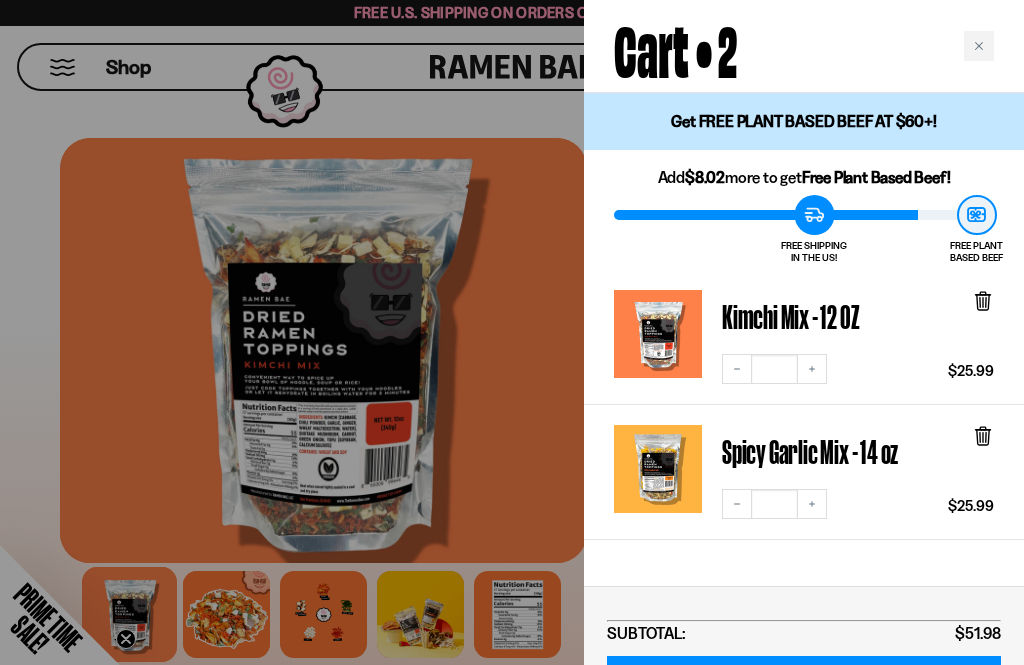 click on "CHECKOUT" at bounding box center (804, 681) 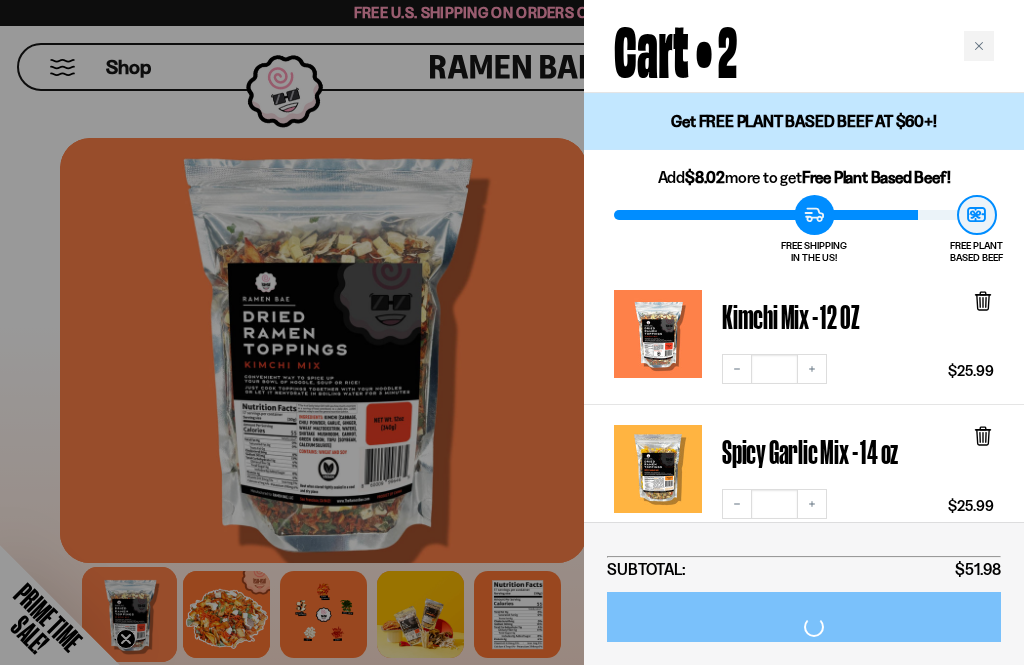 scroll, scrollTop: 1327, scrollLeft: 0, axis: vertical 